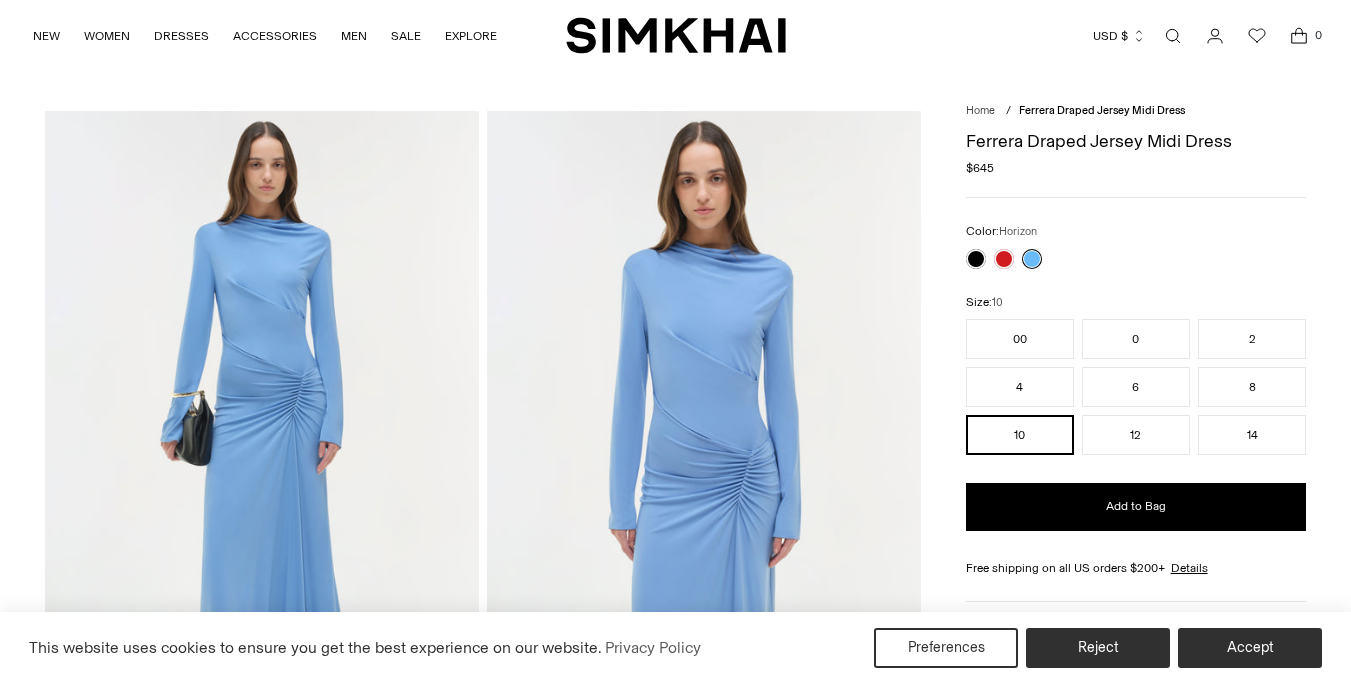 scroll, scrollTop: 0, scrollLeft: 0, axis: both 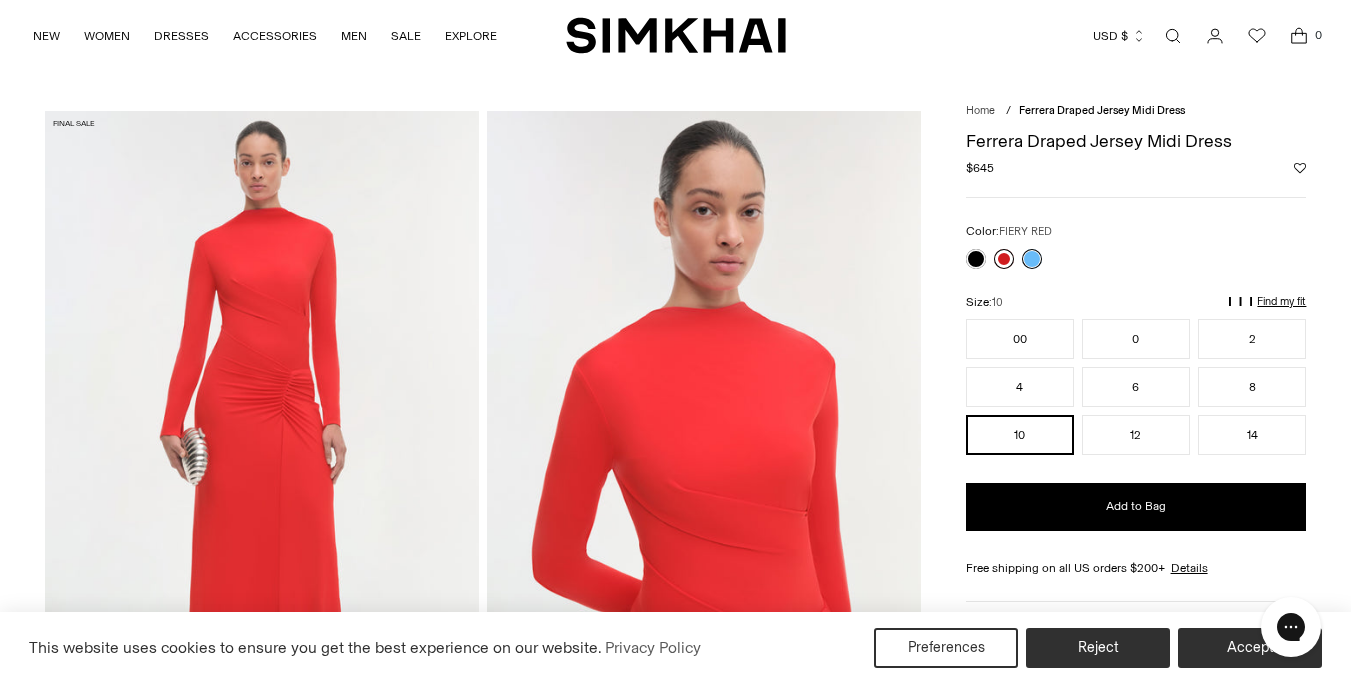 click at bounding box center (1004, 259) 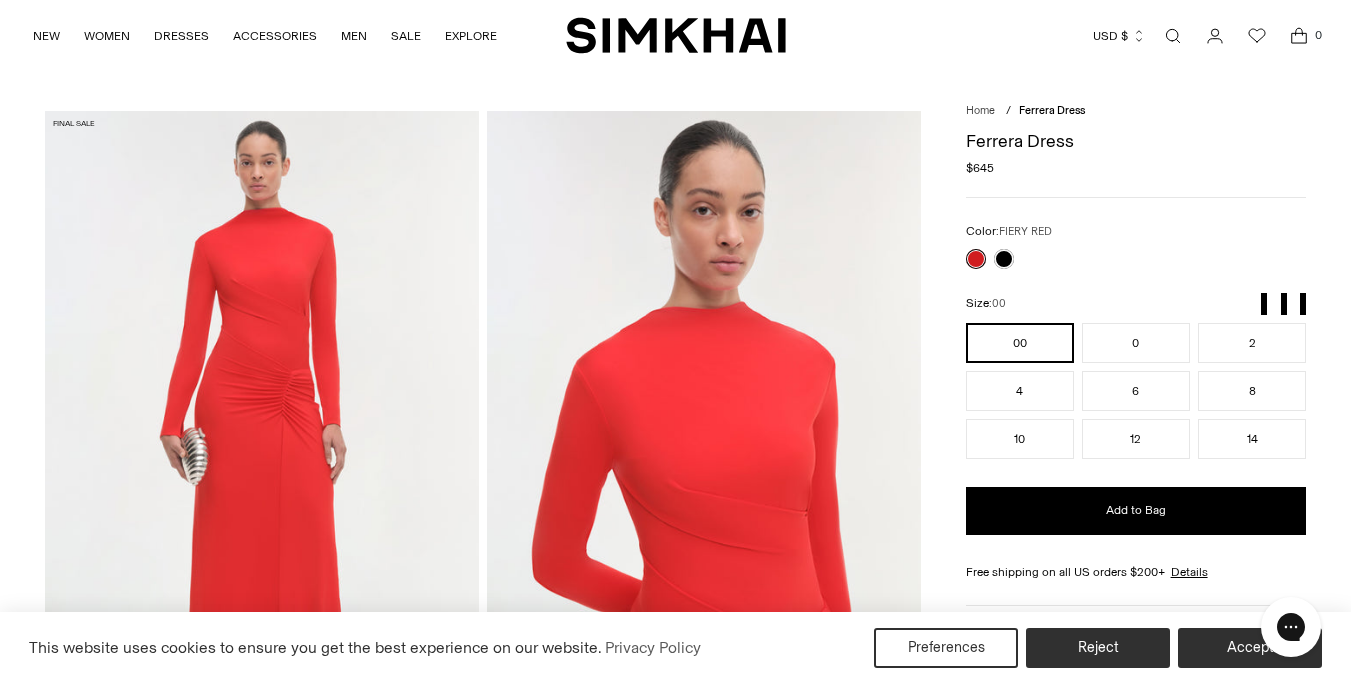 scroll, scrollTop: 0, scrollLeft: 0, axis: both 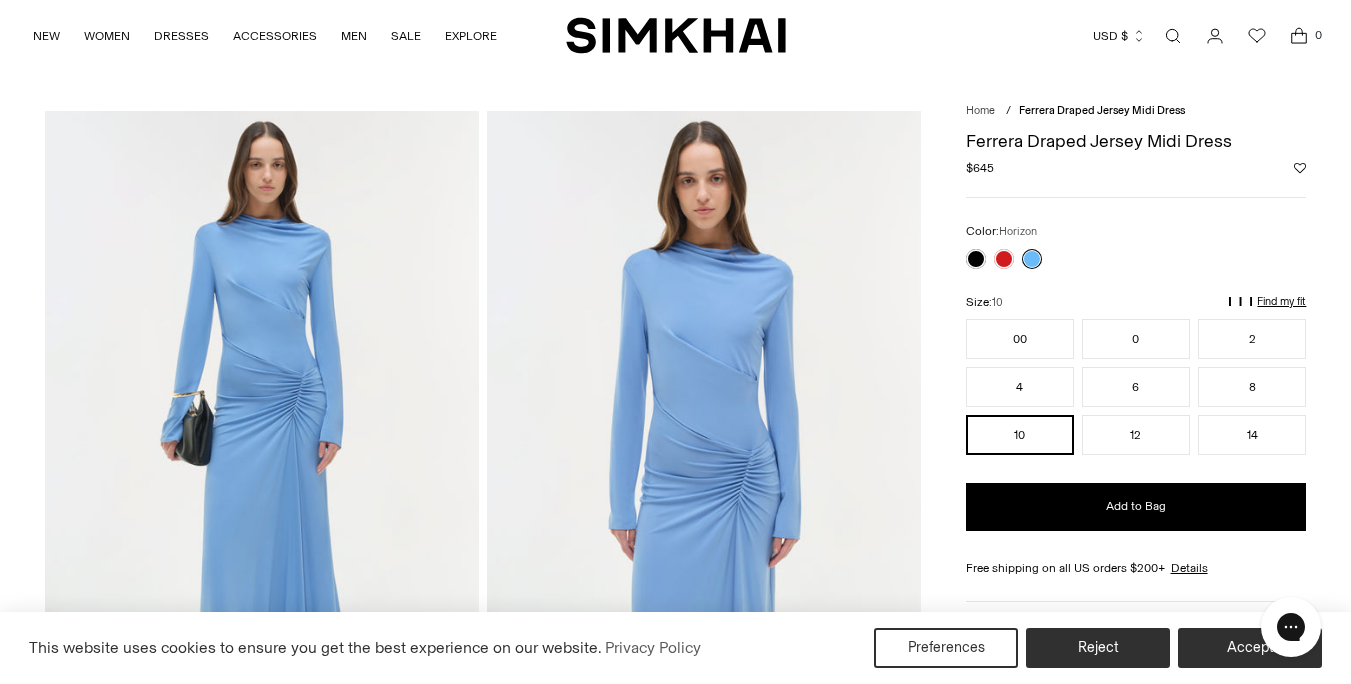 click at bounding box center [1173, 36] 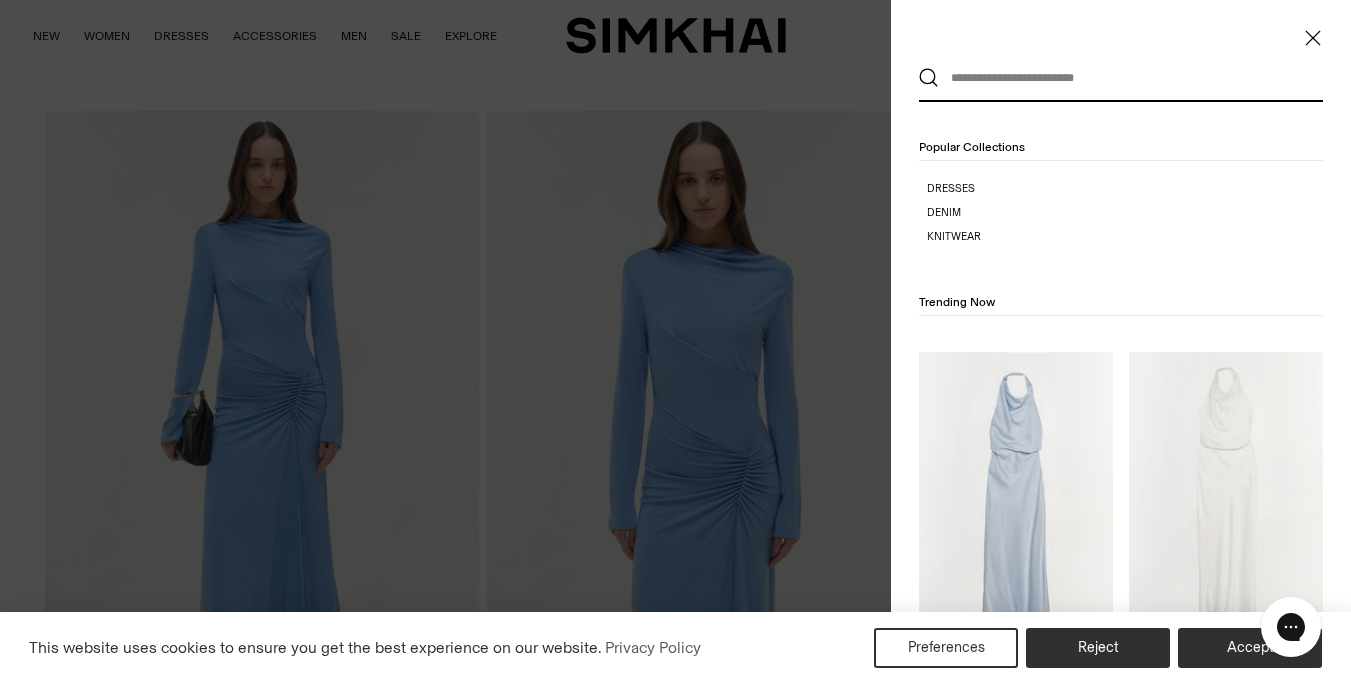 click at bounding box center (1116, 78) 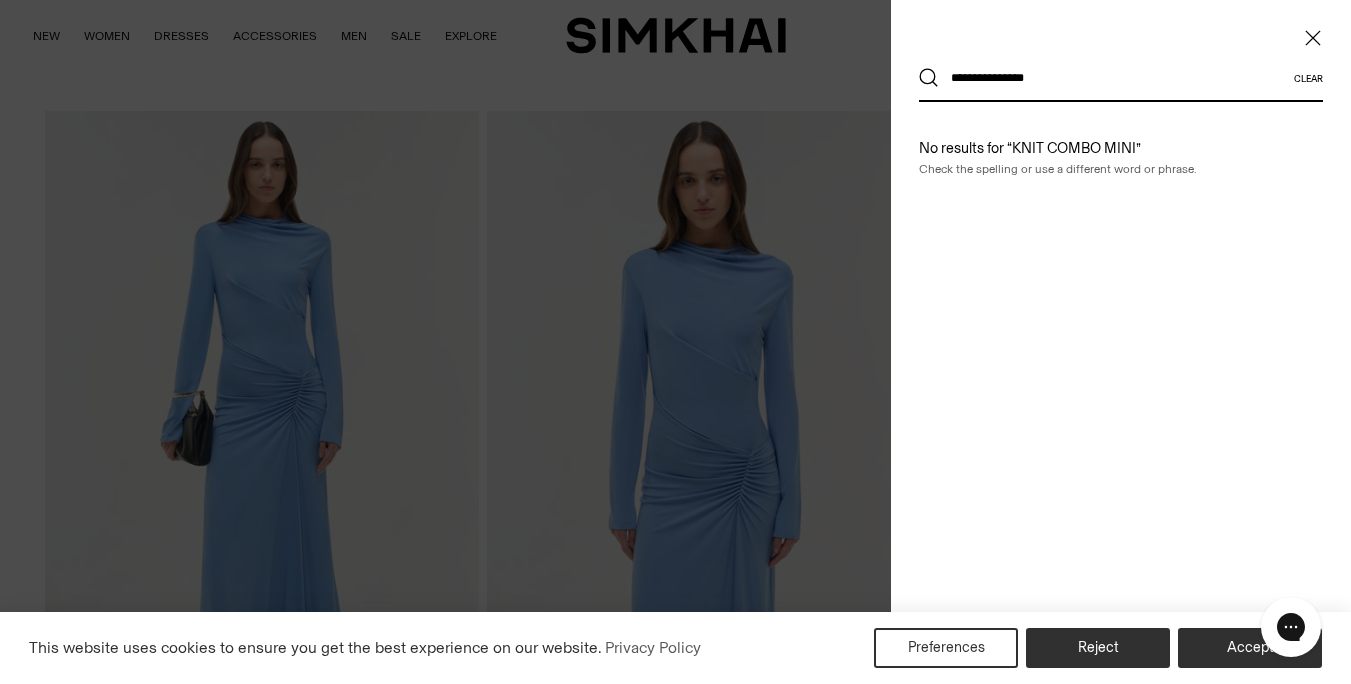 type on "**********" 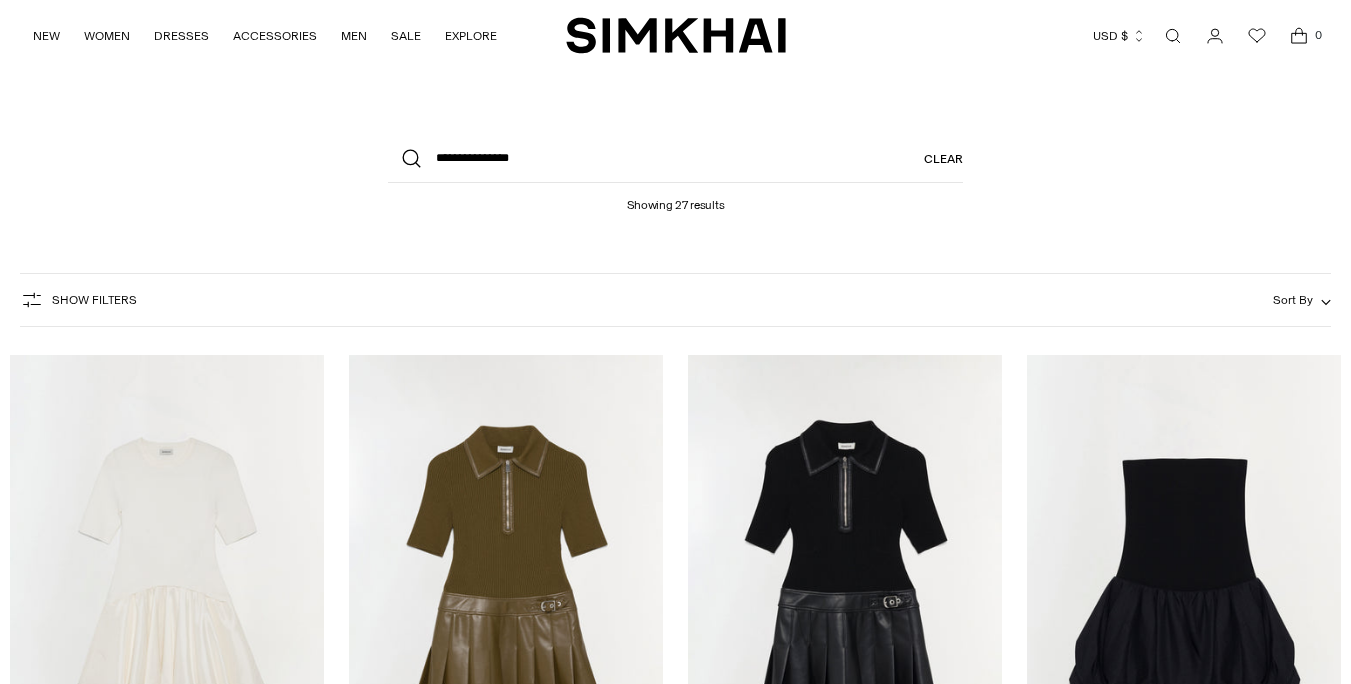 scroll, scrollTop: 0, scrollLeft: 0, axis: both 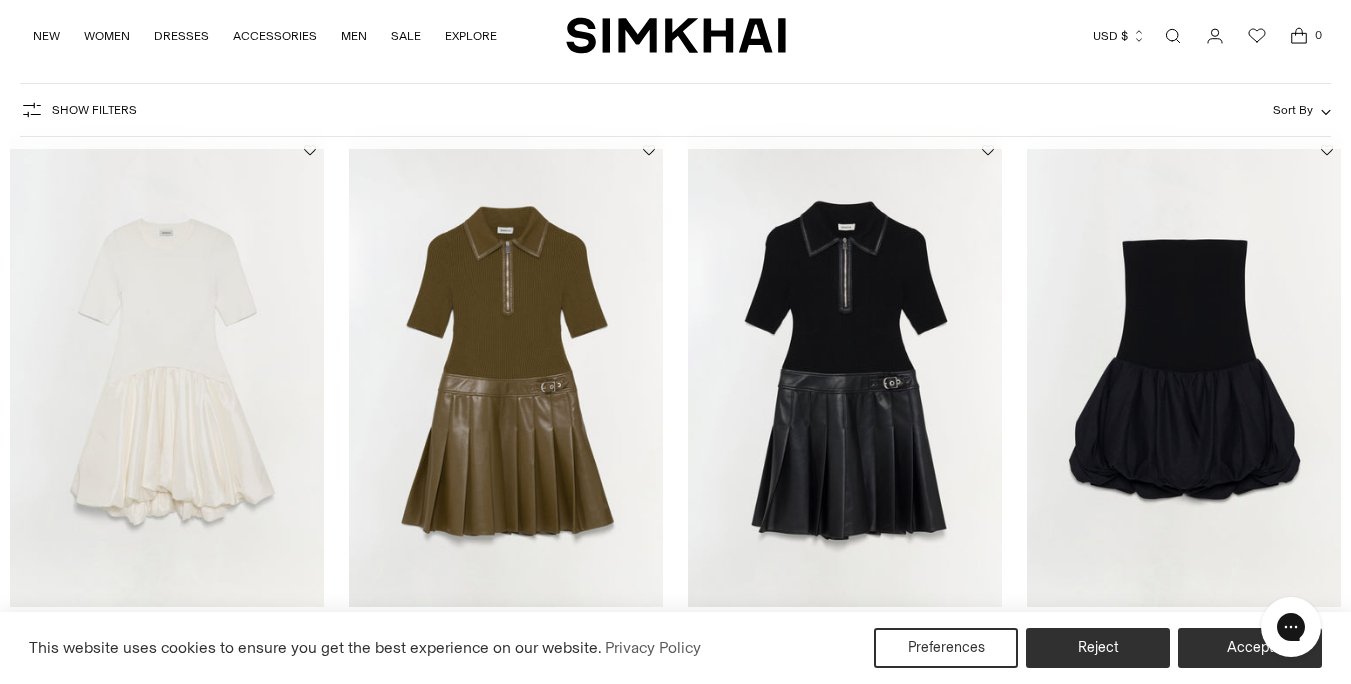 click at bounding box center [0, 0] 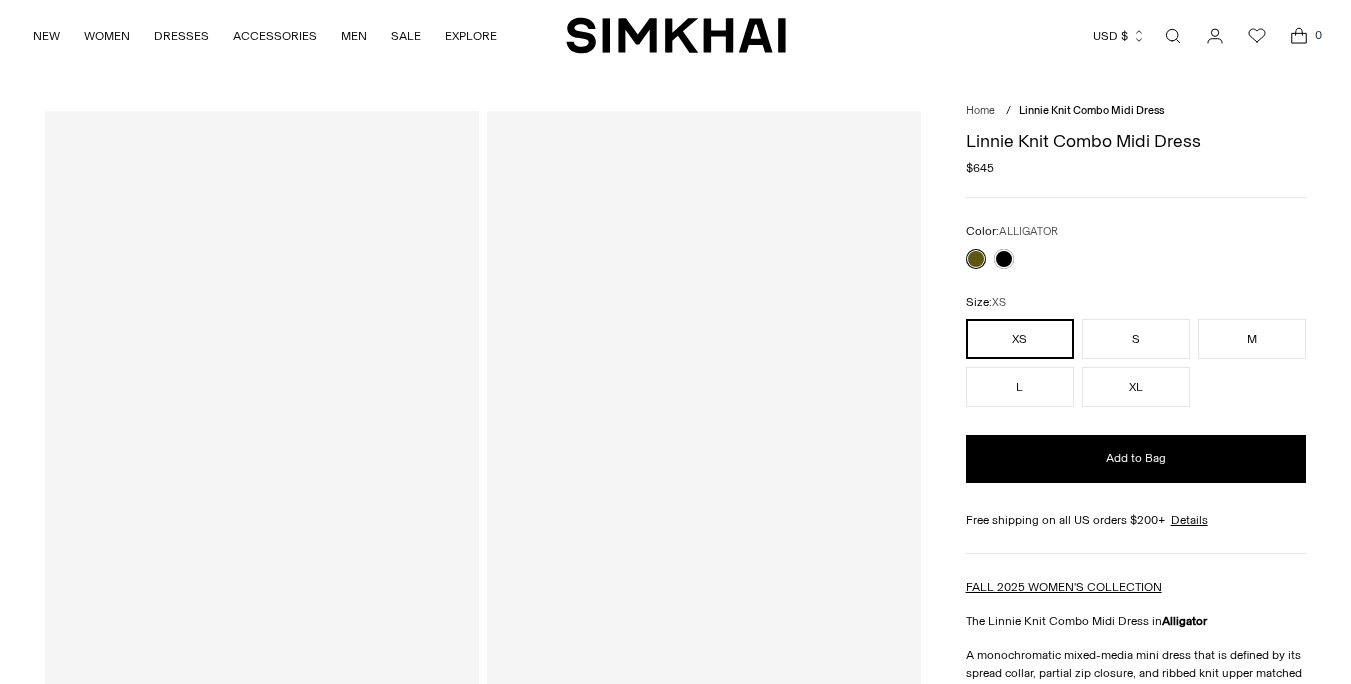 scroll, scrollTop: 0, scrollLeft: 0, axis: both 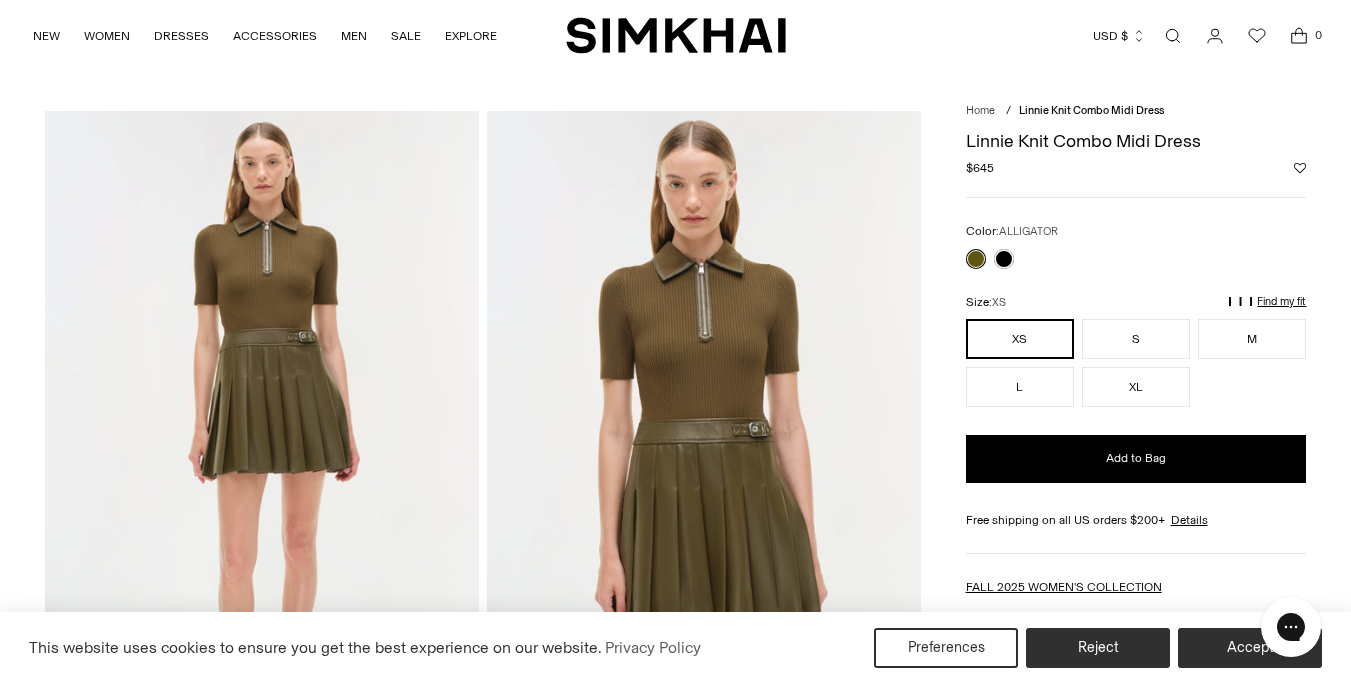 click at bounding box center (1173, 36) 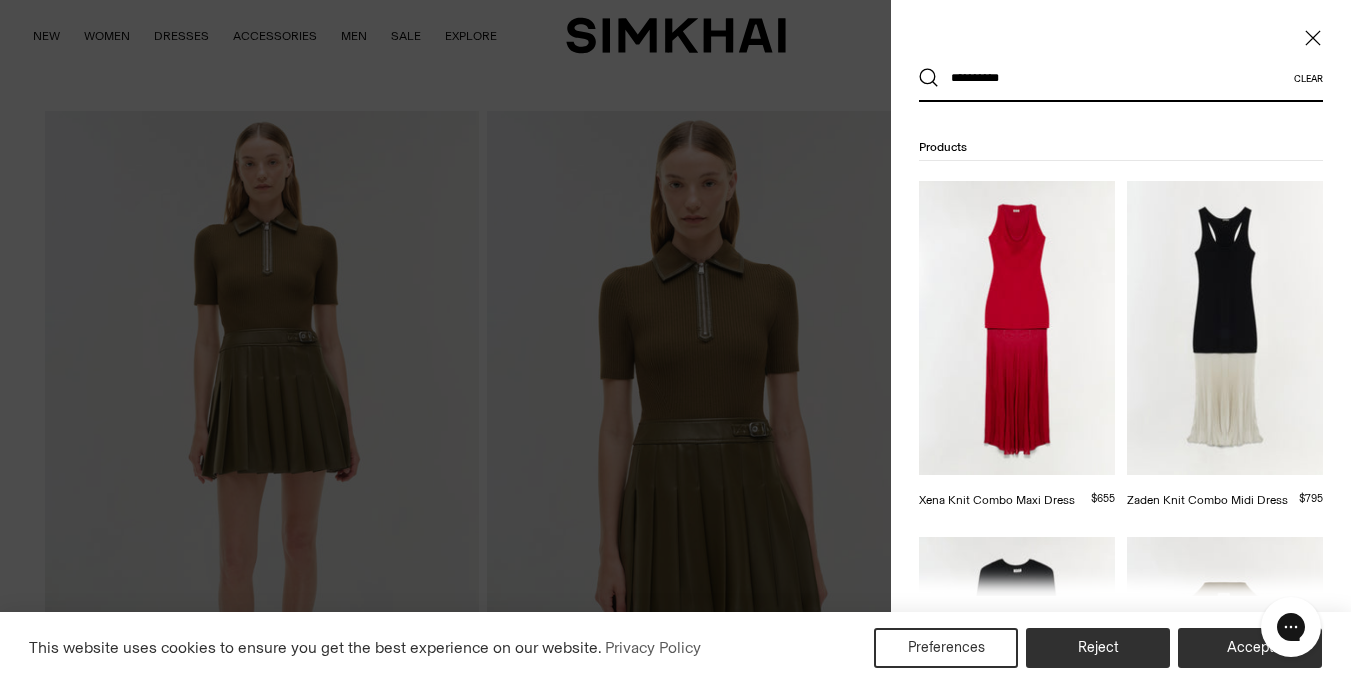 type on "**********" 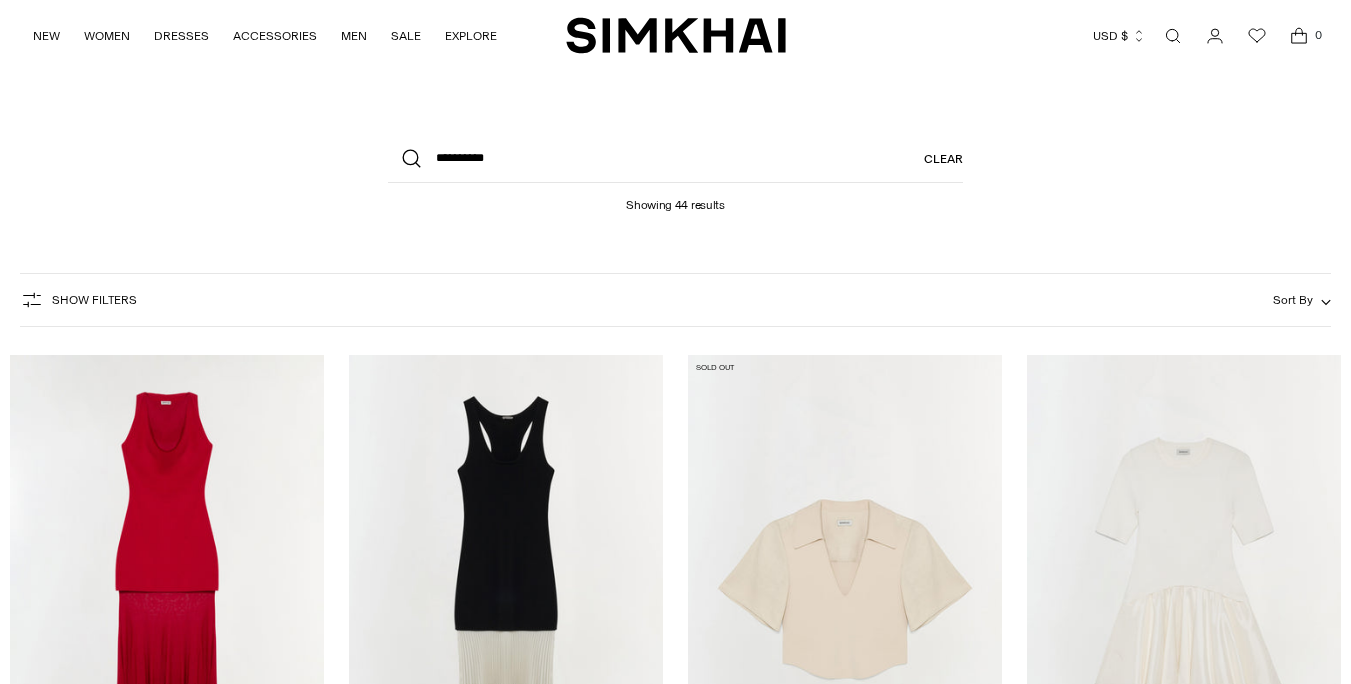 scroll, scrollTop: 0, scrollLeft: 0, axis: both 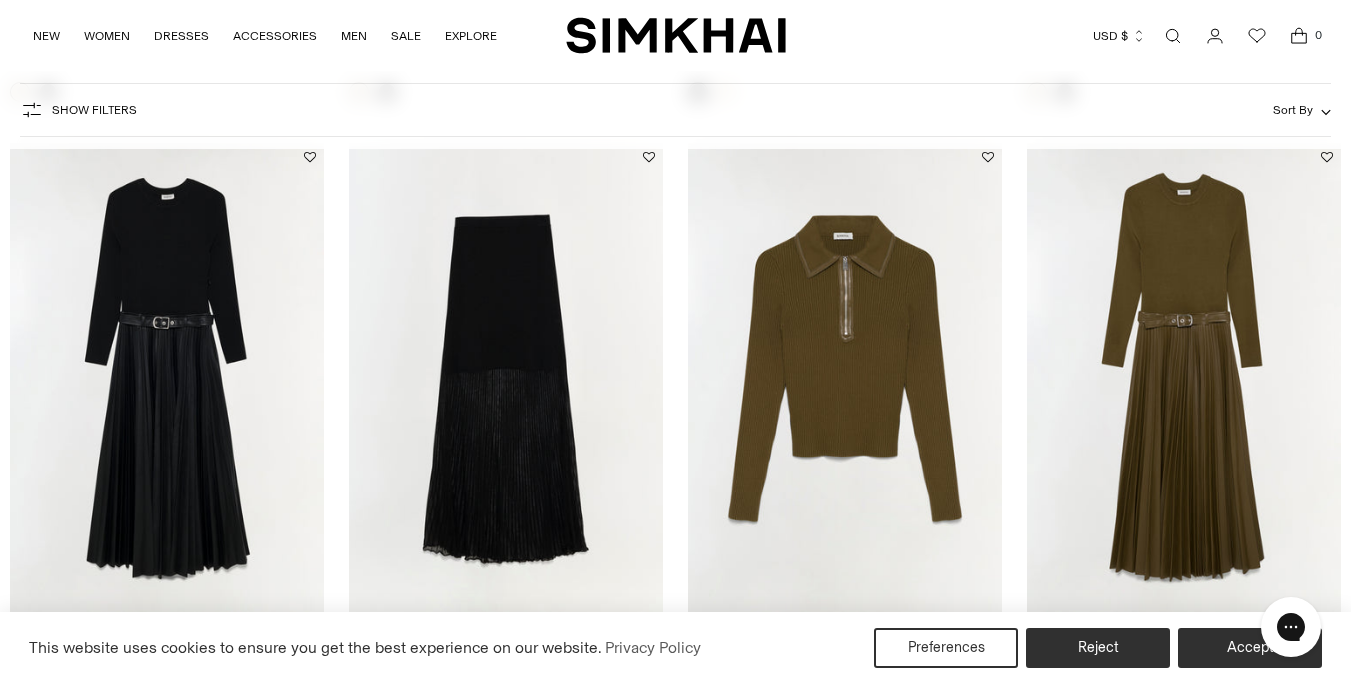 click at bounding box center (0, 0) 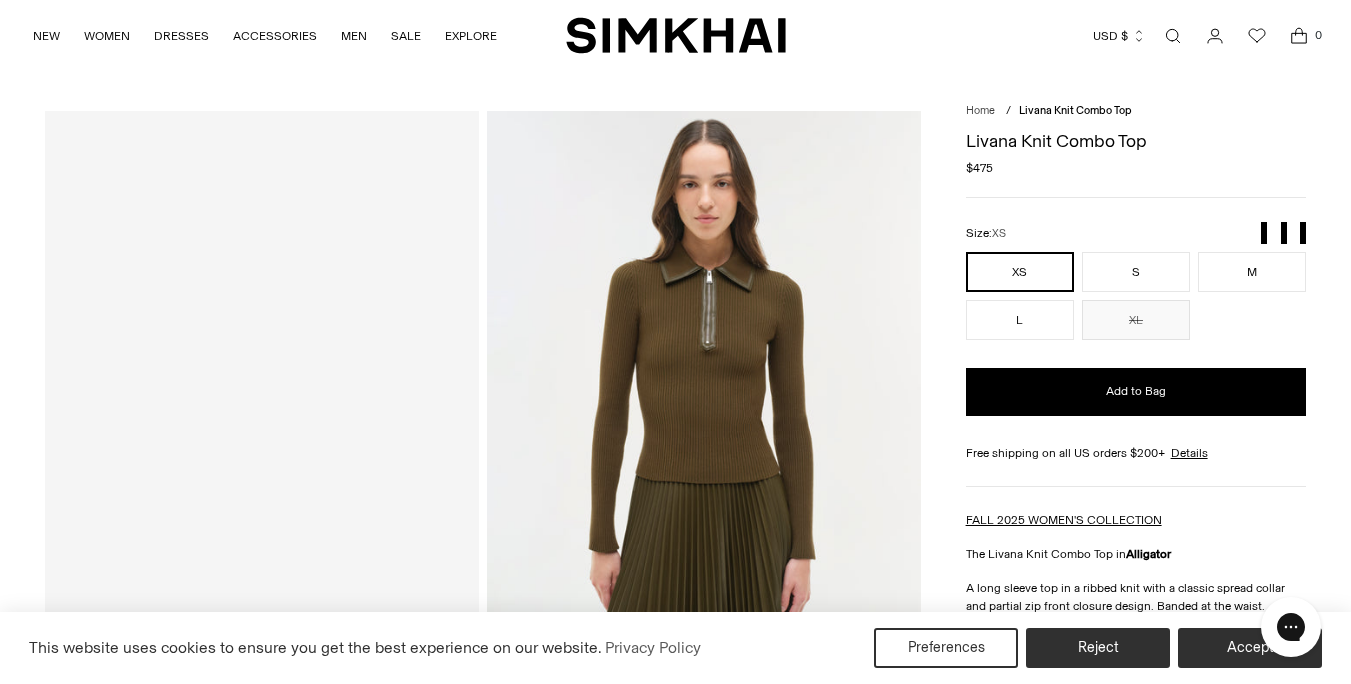 scroll, scrollTop: 0, scrollLeft: 0, axis: both 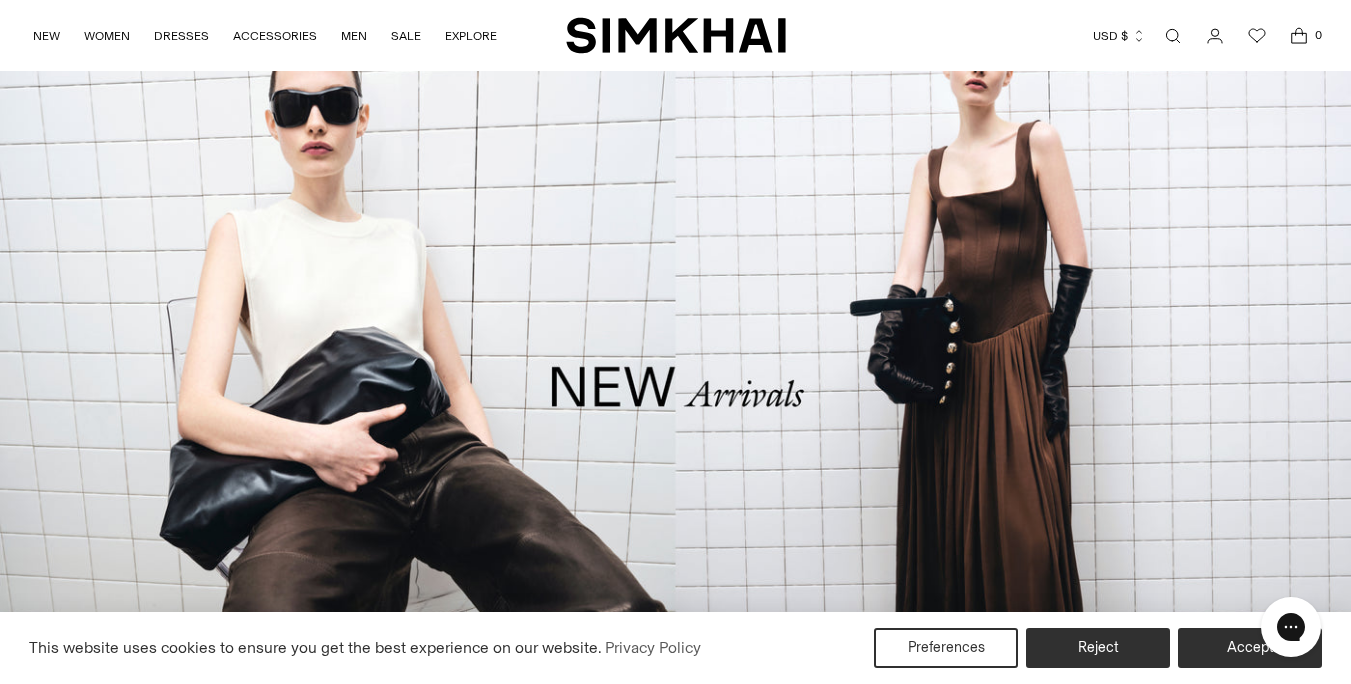 click at bounding box center (1173, 36) 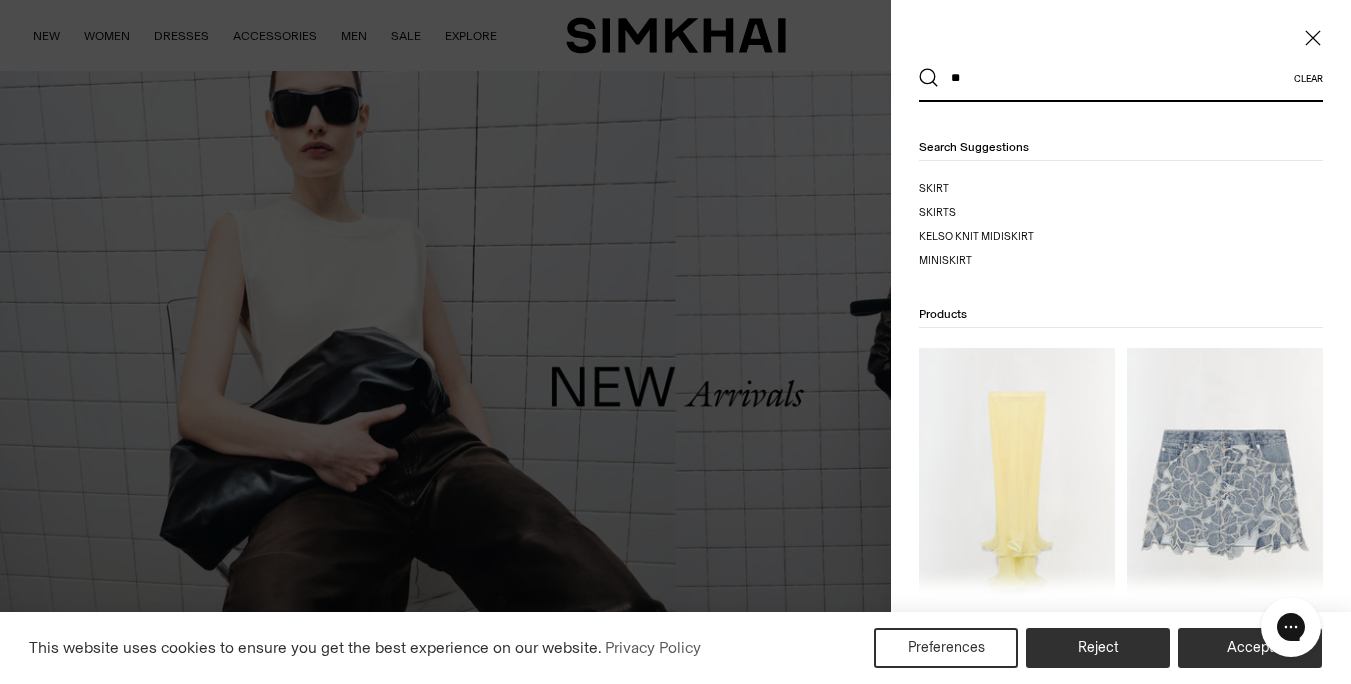 type on "*" 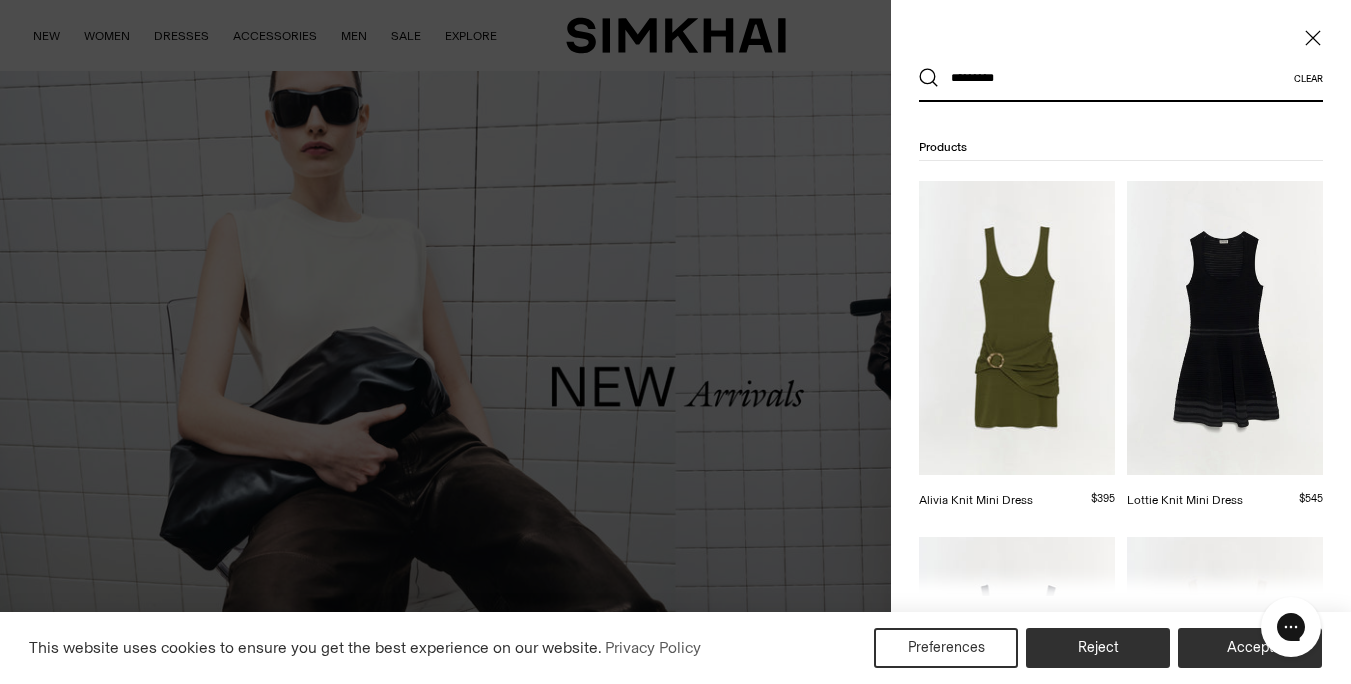 type on "*********" 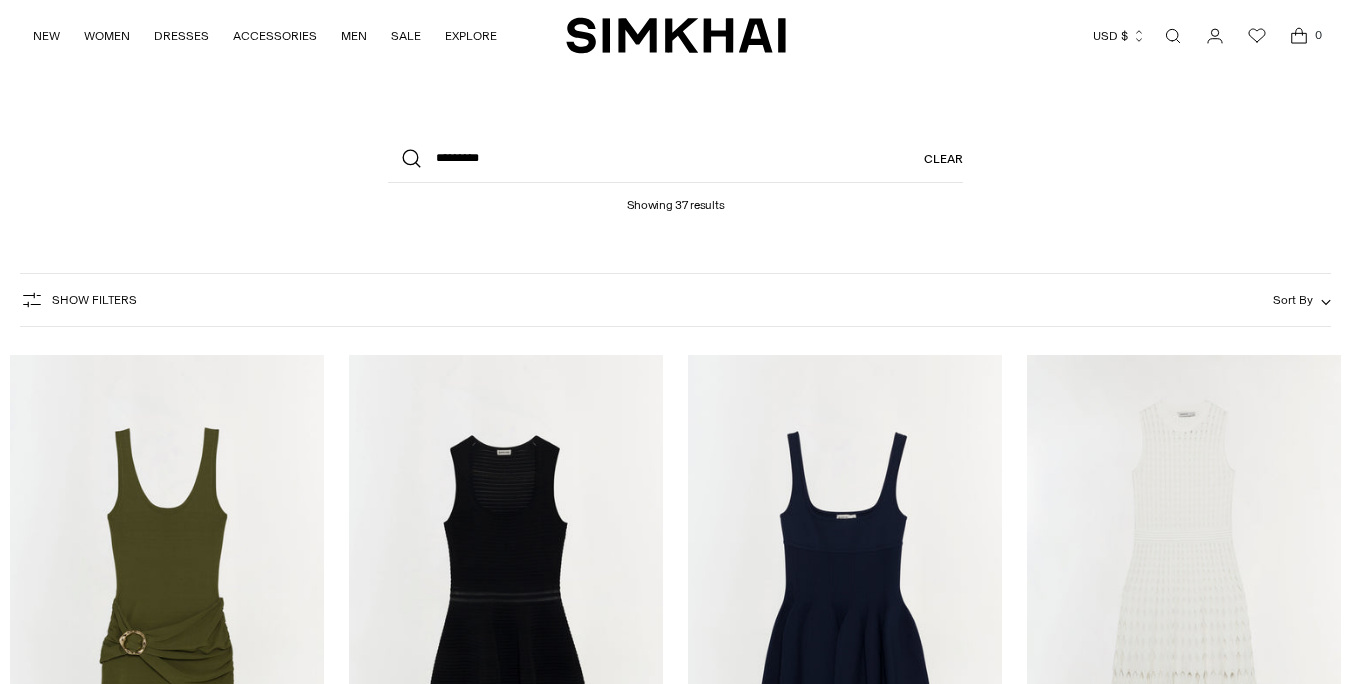 scroll, scrollTop: 0, scrollLeft: 0, axis: both 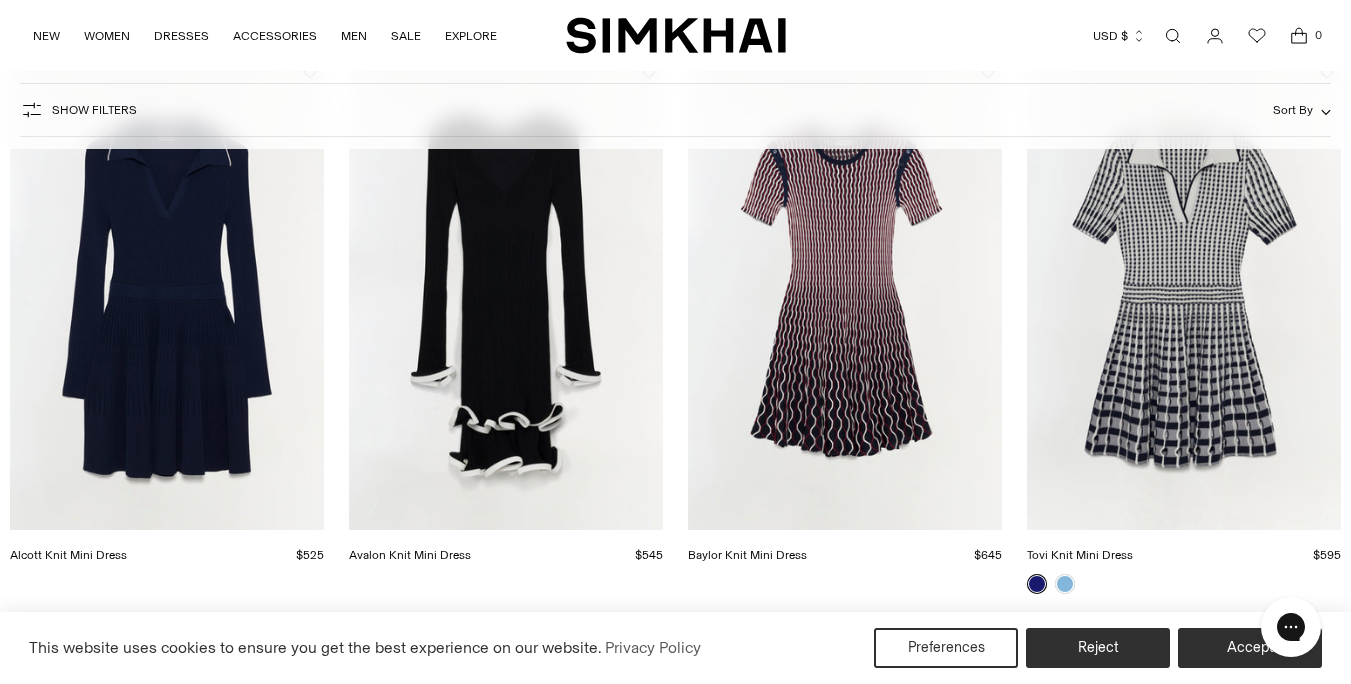 click at bounding box center [0, 0] 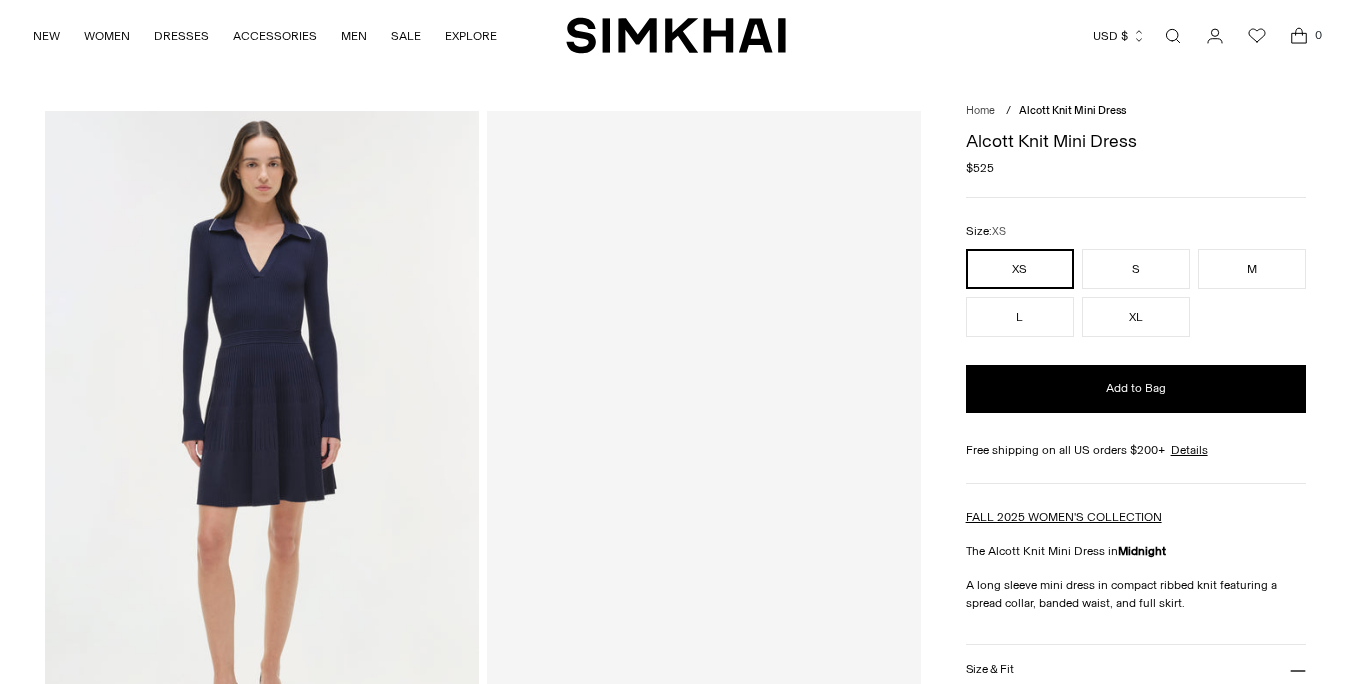 scroll, scrollTop: 0, scrollLeft: 0, axis: both 